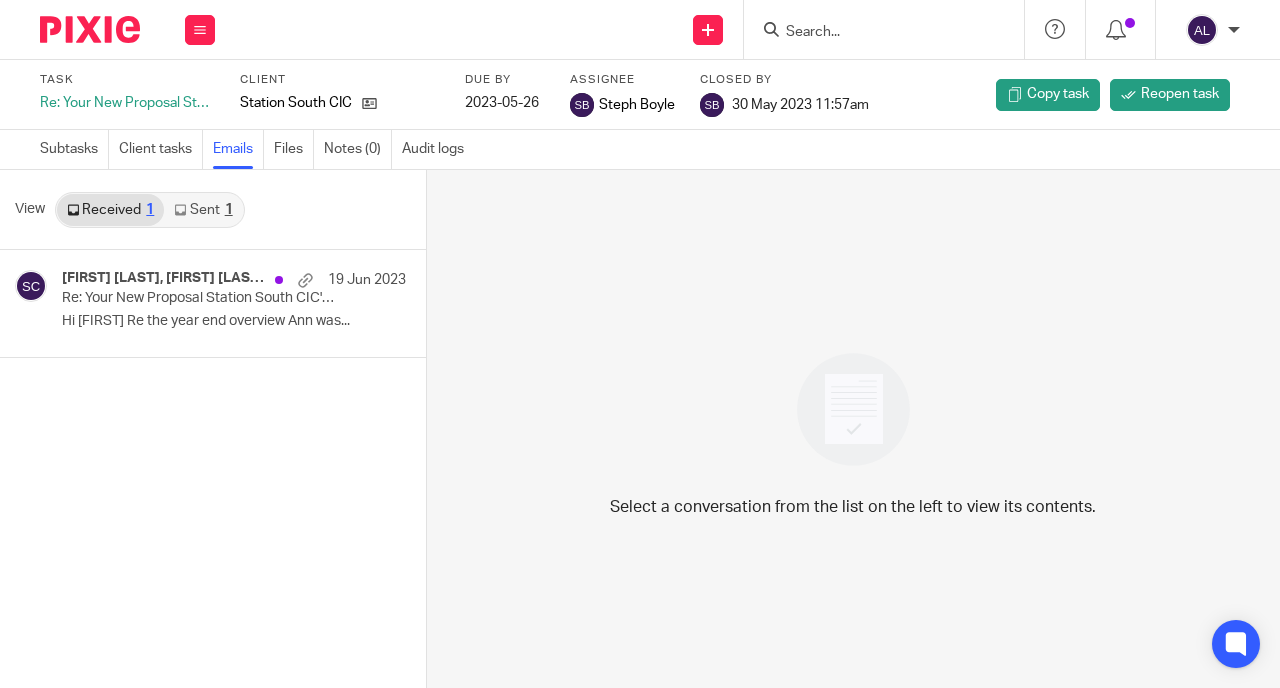 scroll, scrollTop: 0, scrollLeft: 0, axis: both 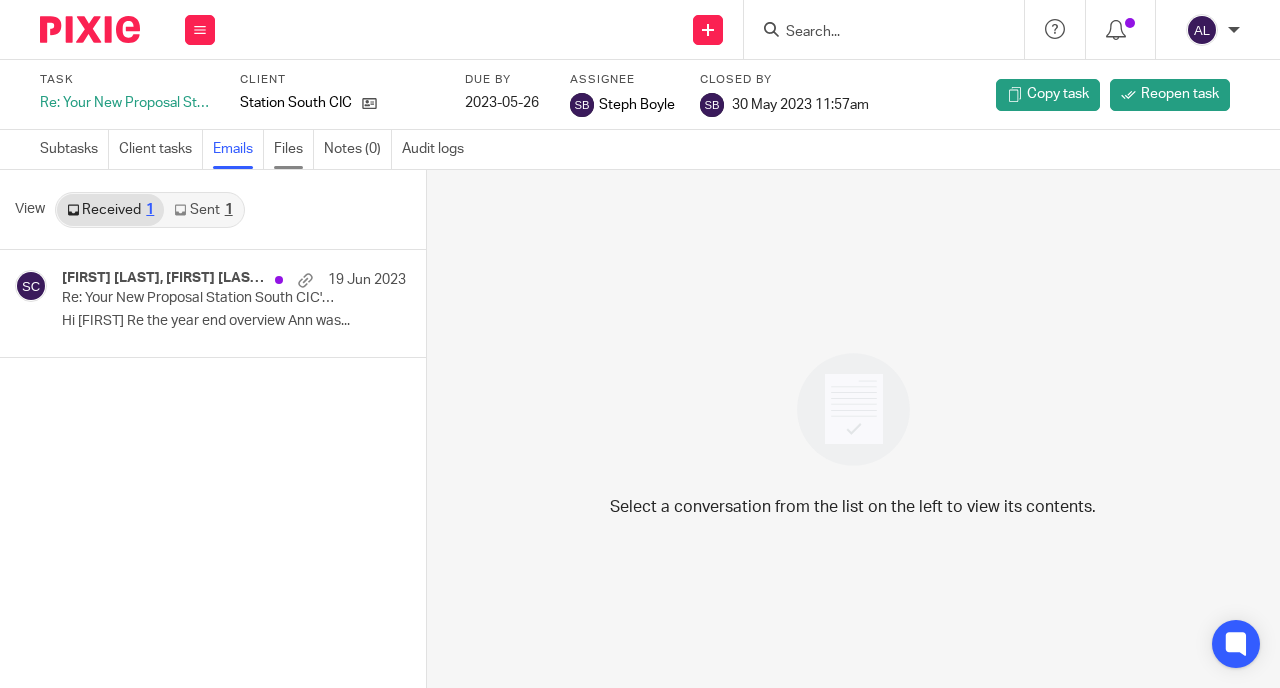 click on "Files" at bounding box center (294, 149) 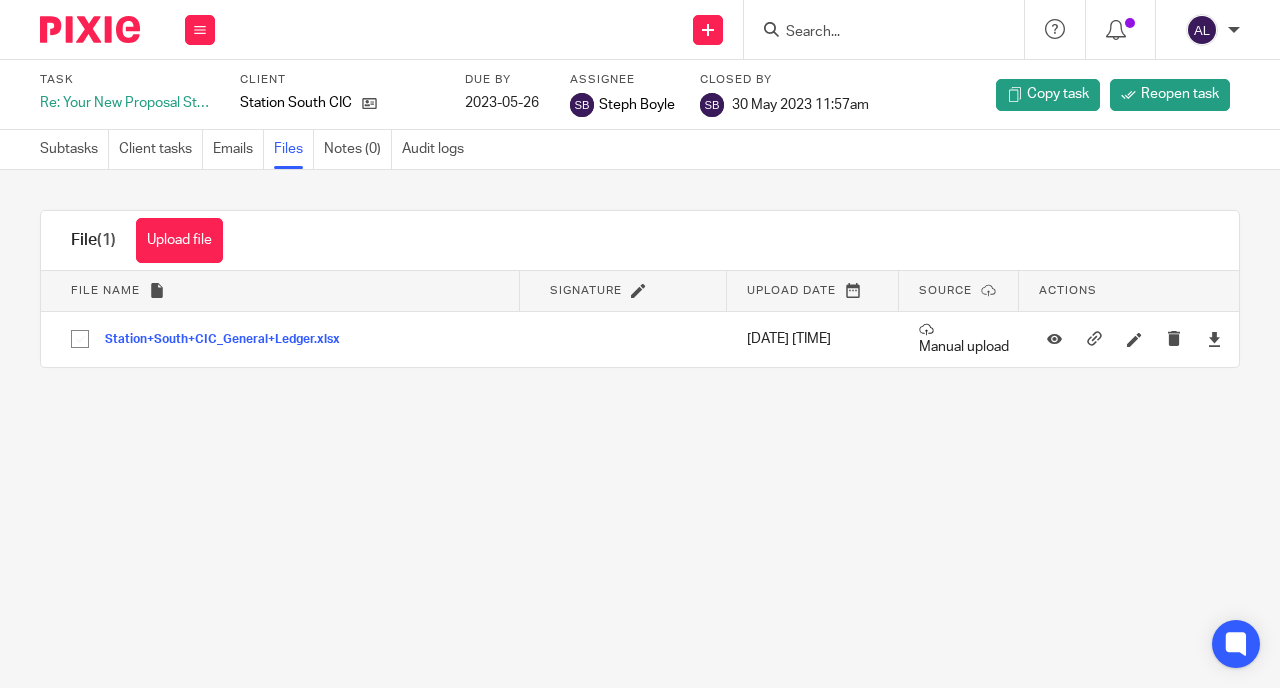 scroll, scrollTop: 0, scrollLeft: 0, axis: both 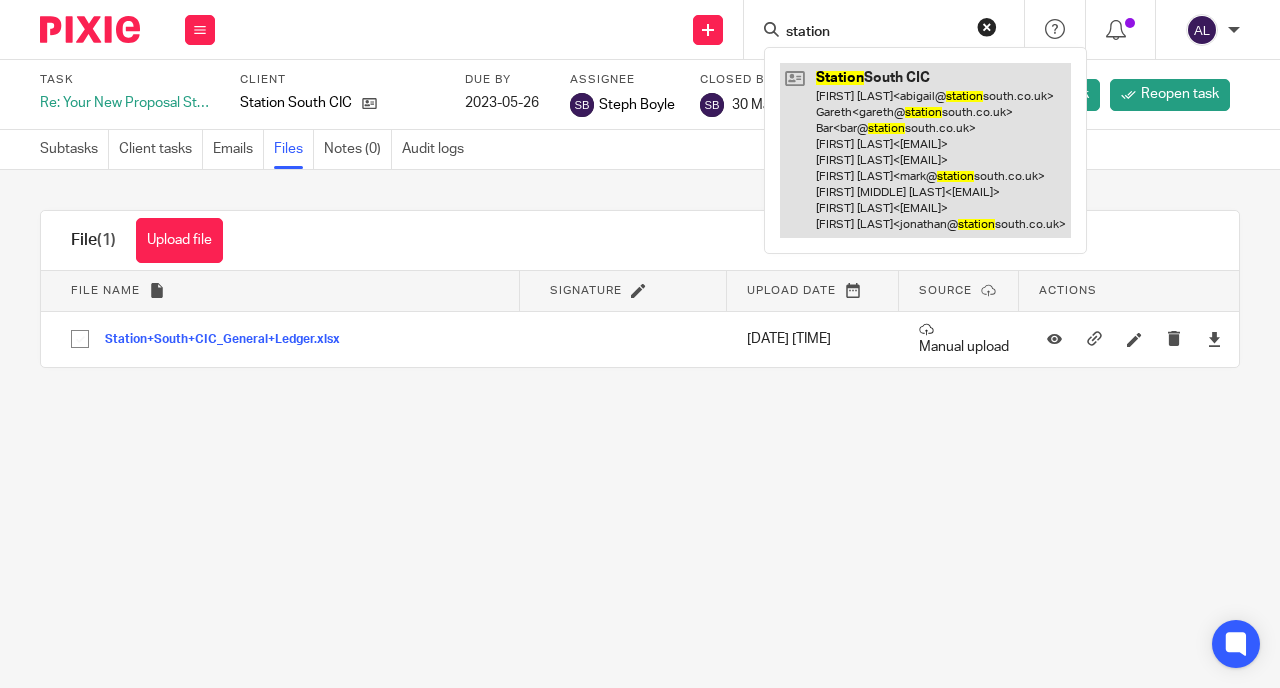 type on "station" 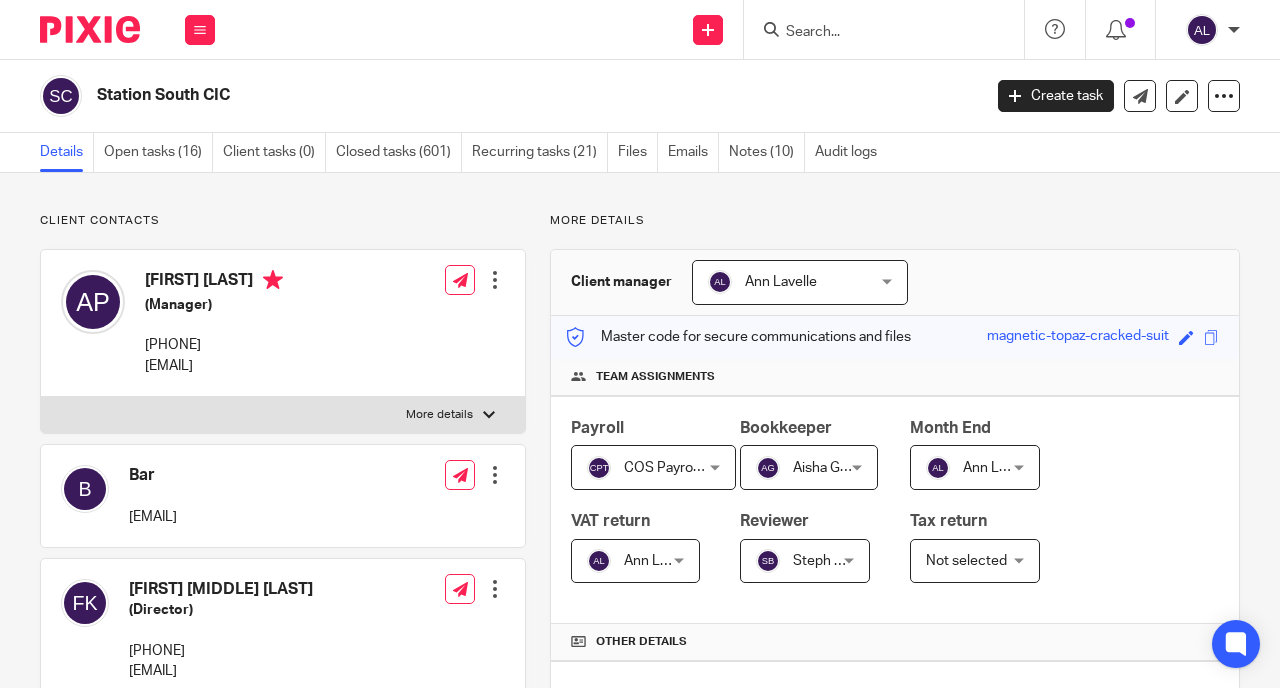 scroll, scrollTop: 0, scrollLeft: 0, axis: both 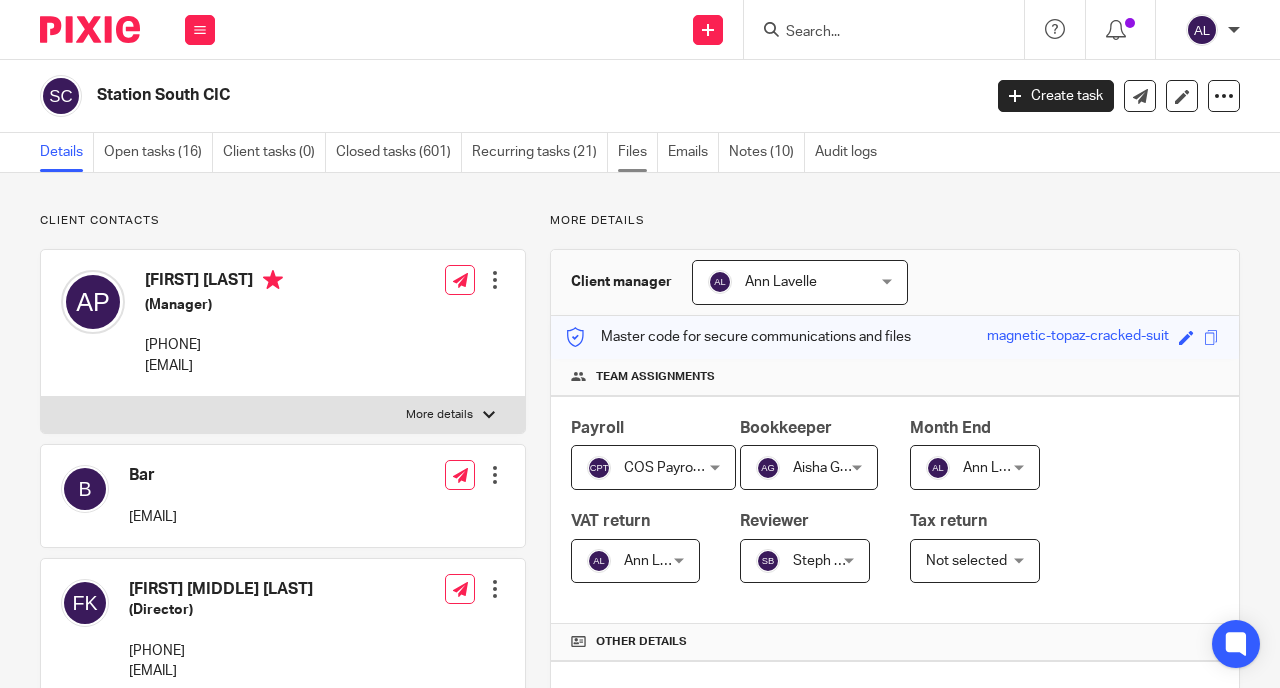 click on "Files" at bounding box center (638, 152) 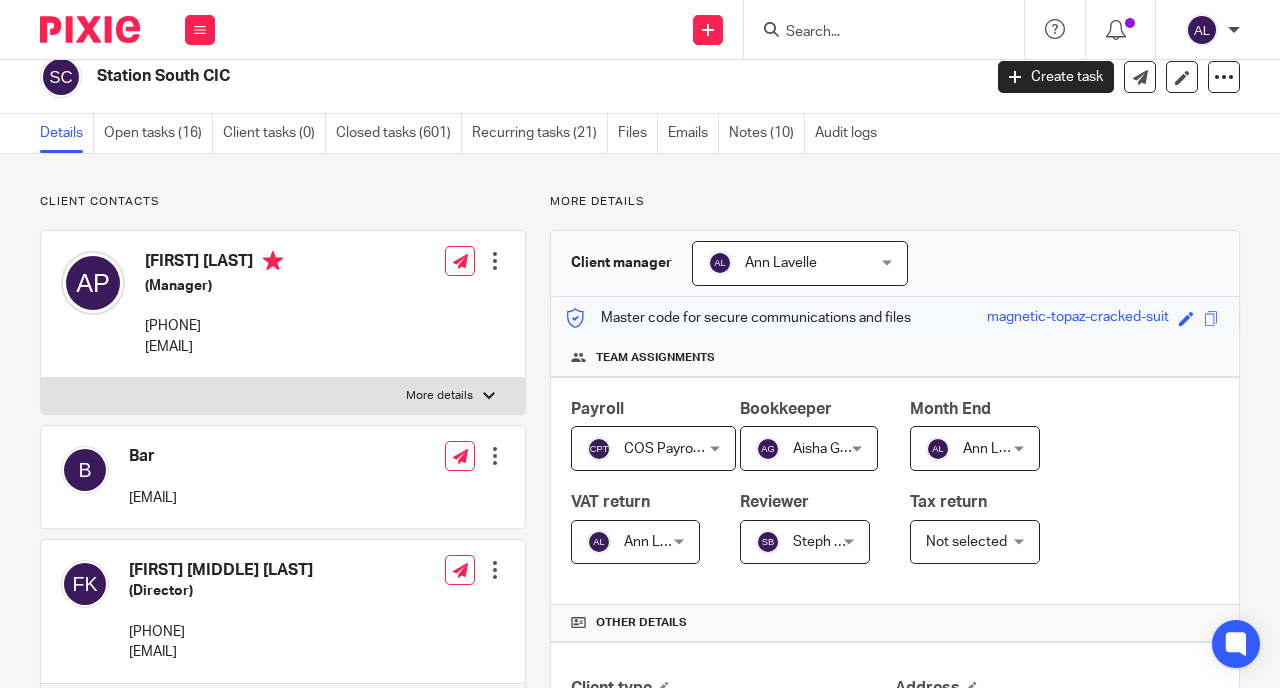 scroll, scrollTop: 21, scrollLeft: 0, axis: vertical 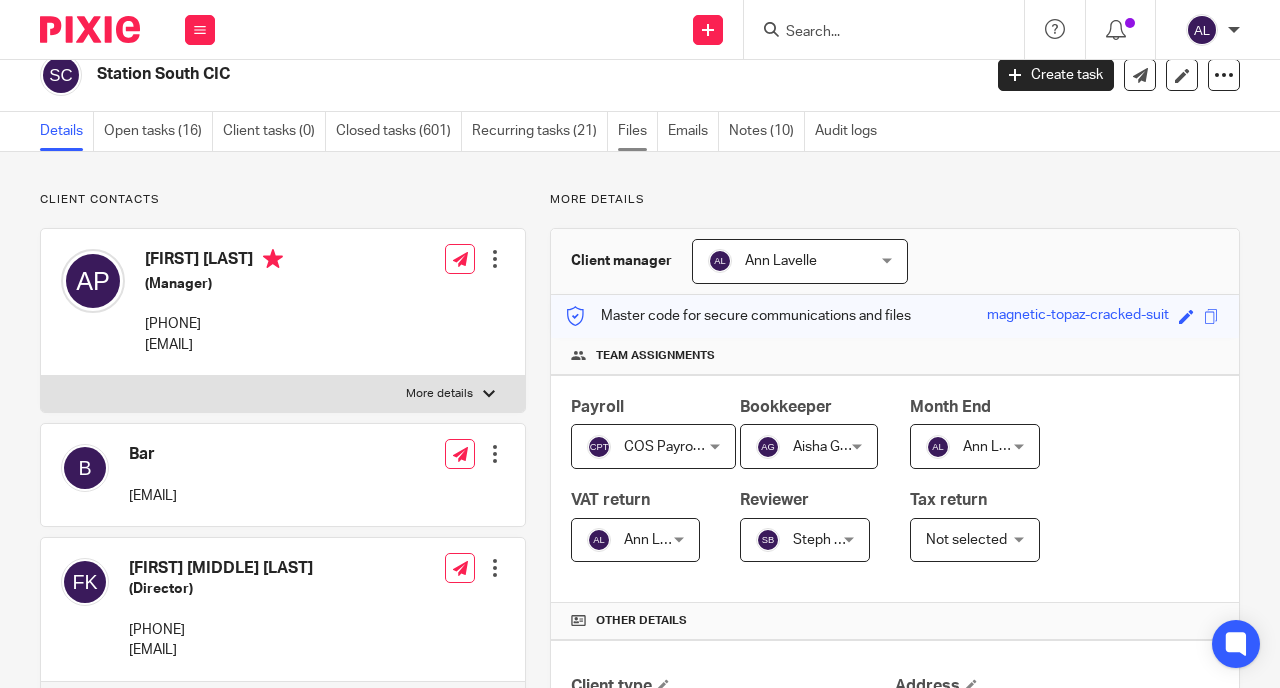 click on "Files" at bounding box center (638, 131) 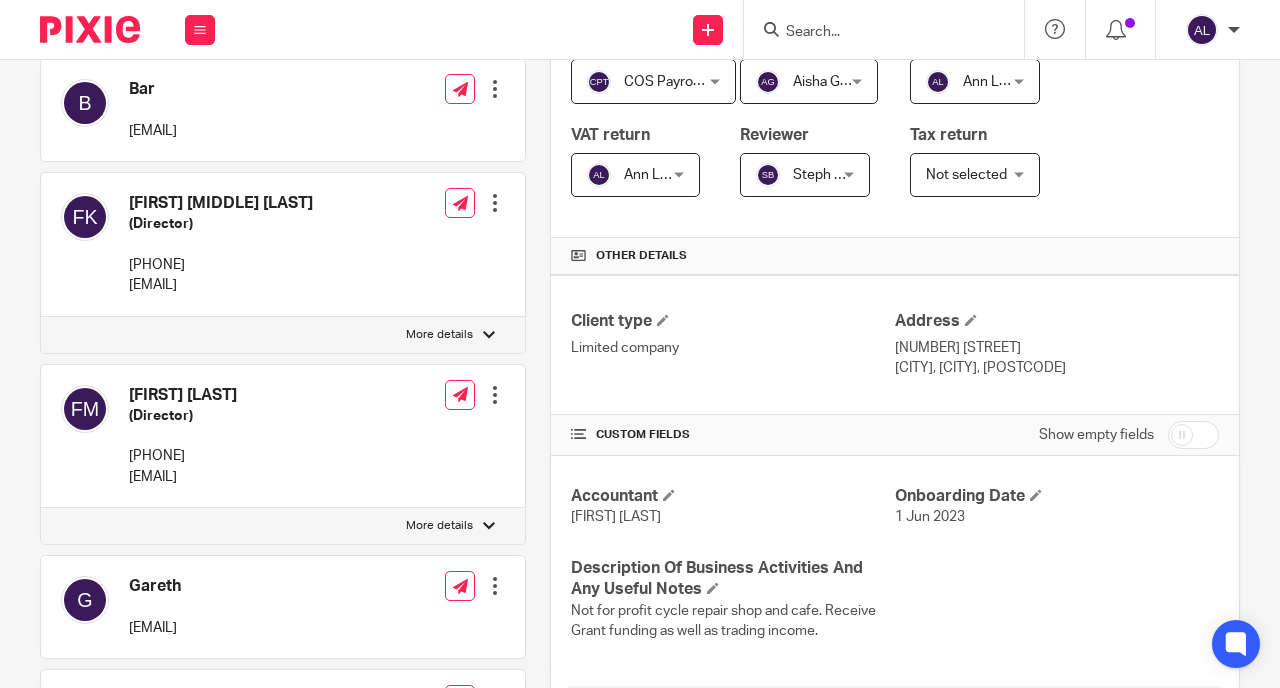 scroll, scrollTop: 423, scrollLeft: 0, axis: vertical 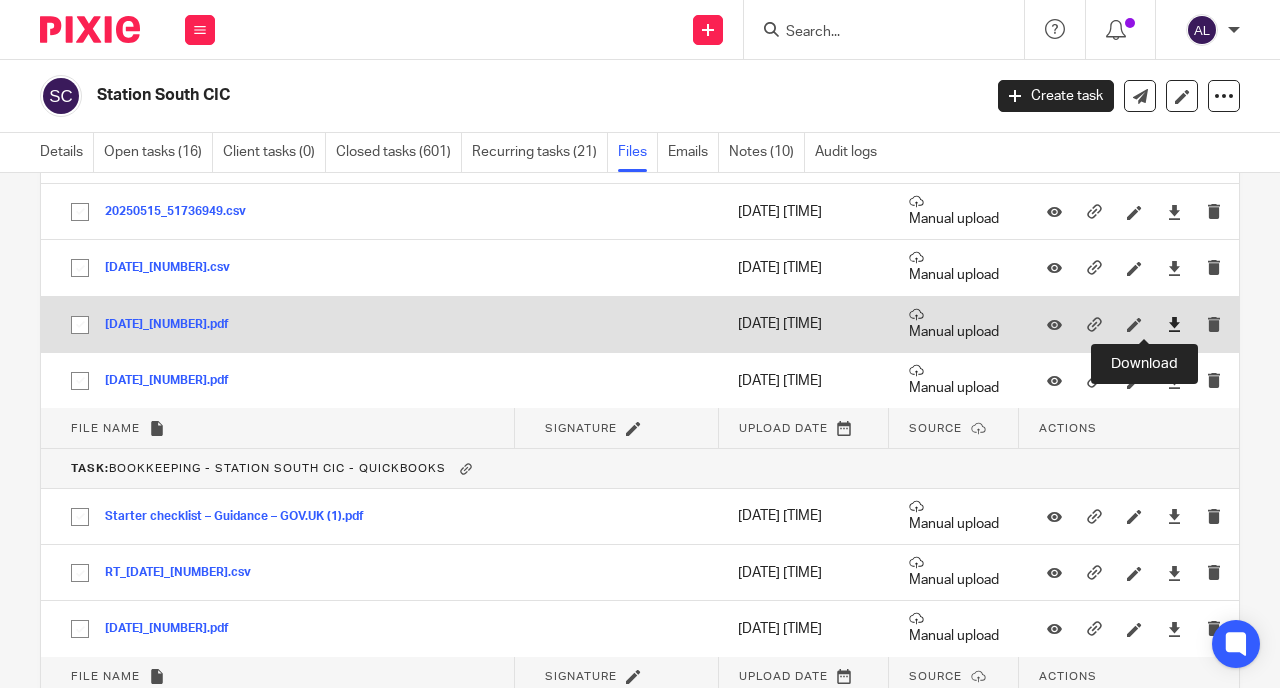 click at bounding box center [1174, 324] 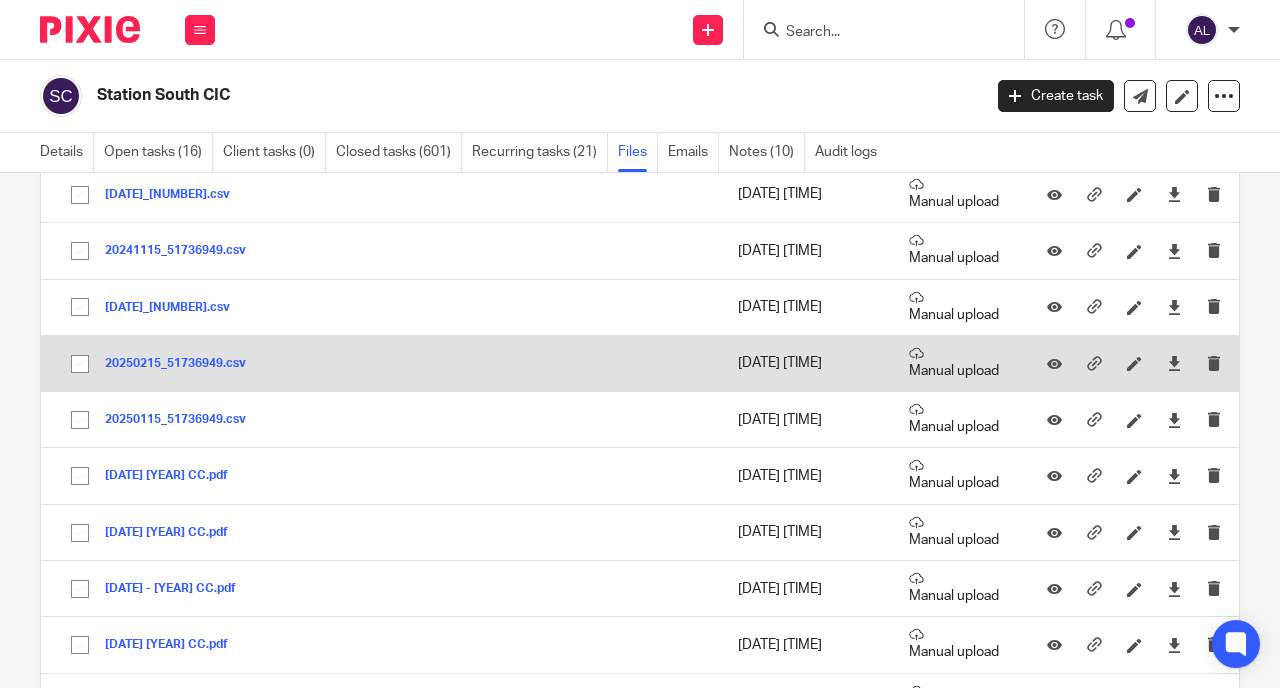 scroll, scrollTop: 9462, scrollLeft: 0, axis: vertical 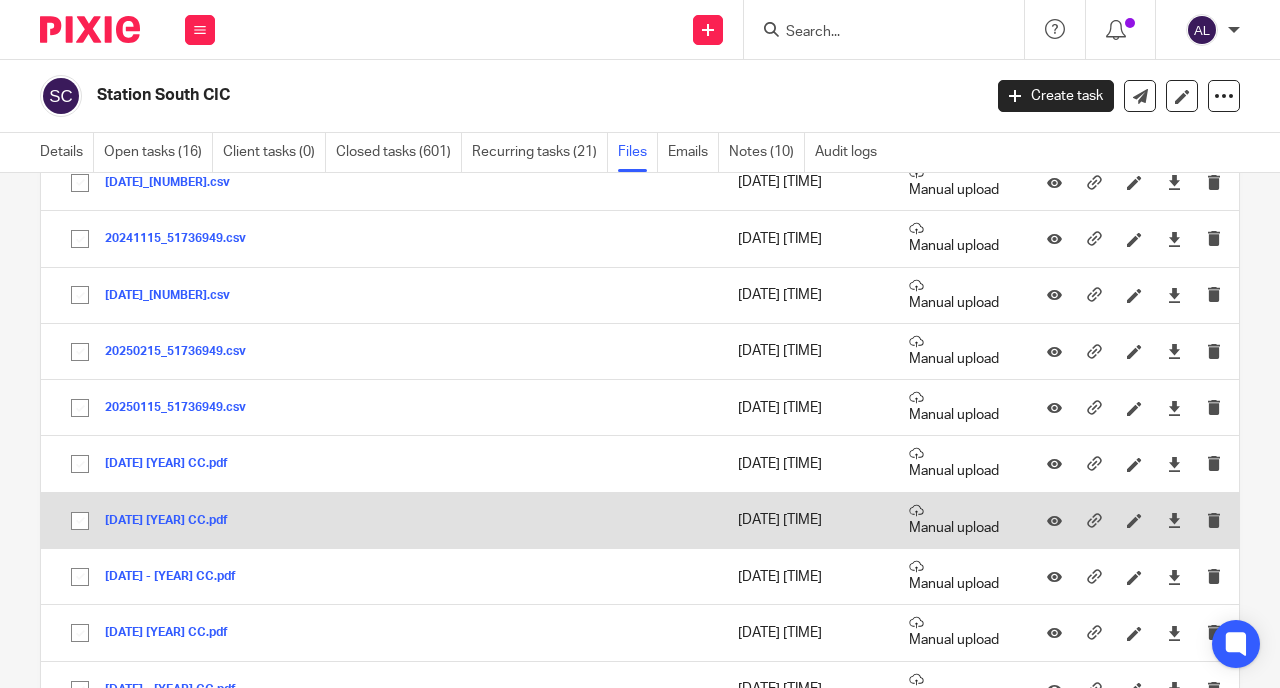 click at bounding box center (80, 521) 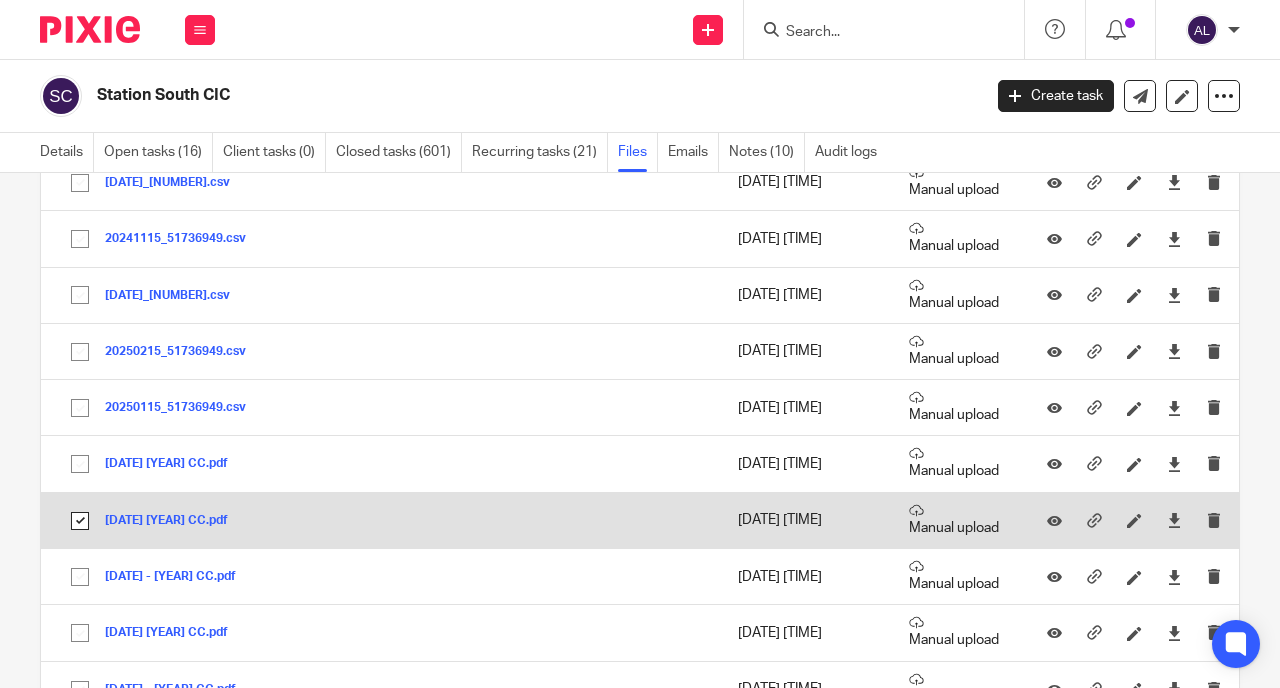 click at bounding box center (80, 521) 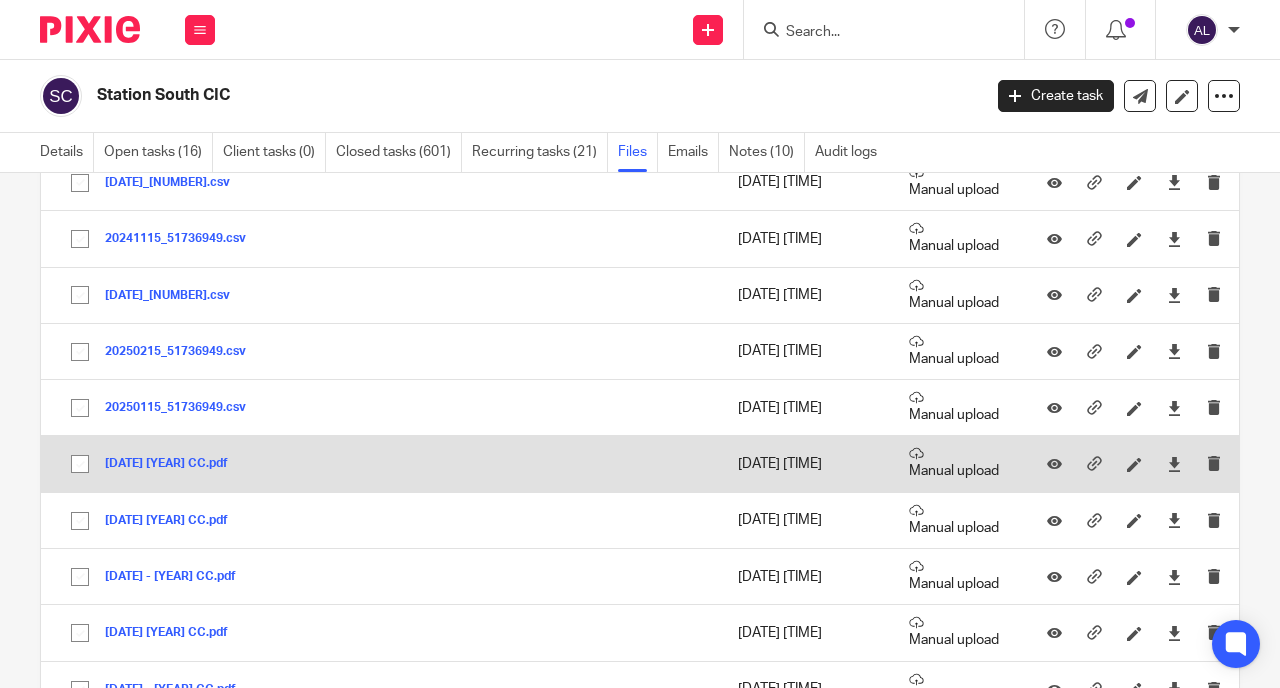 click at bounding box center [80, 464] 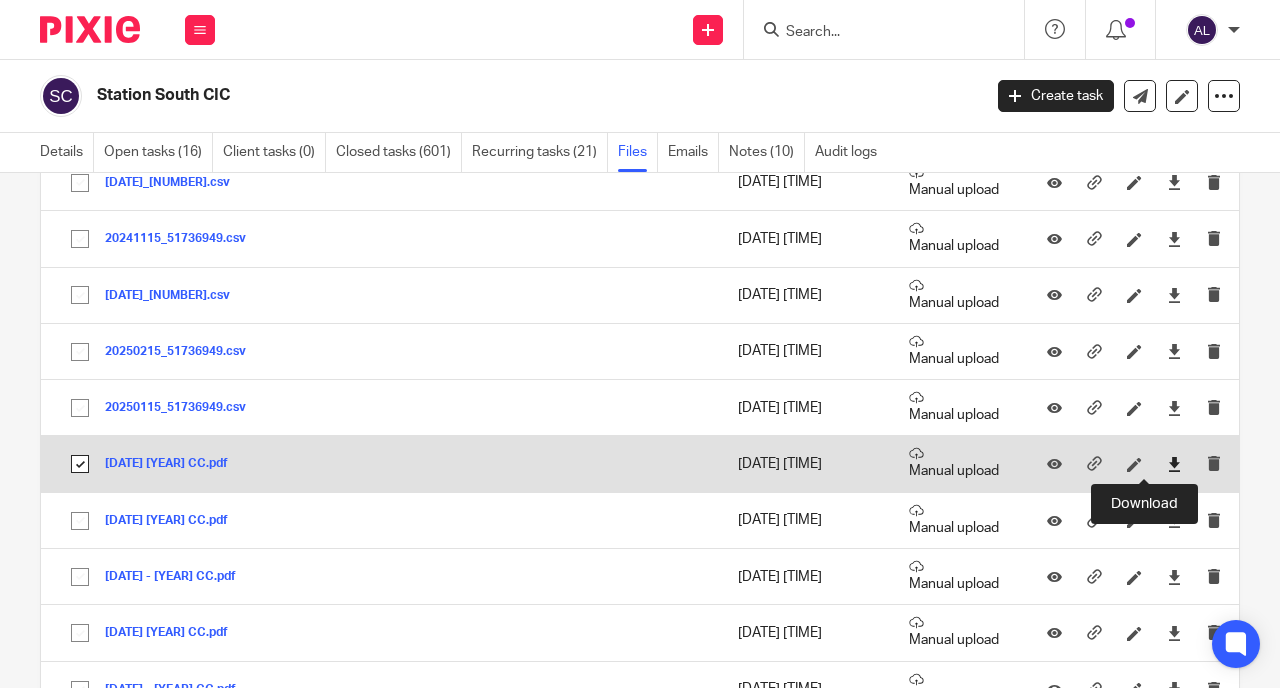 click at bounding box center [1174, 464] 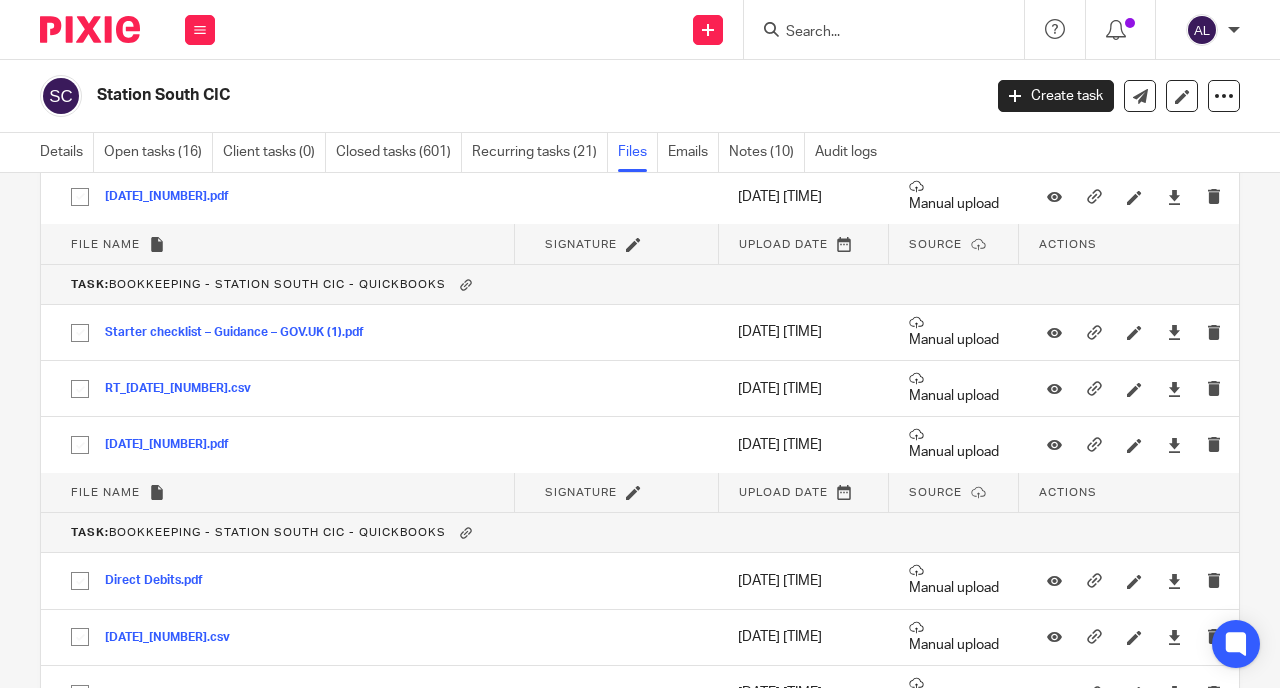 scroll, scrollTop: 8949, scrollLeft: 0, axis: vertical 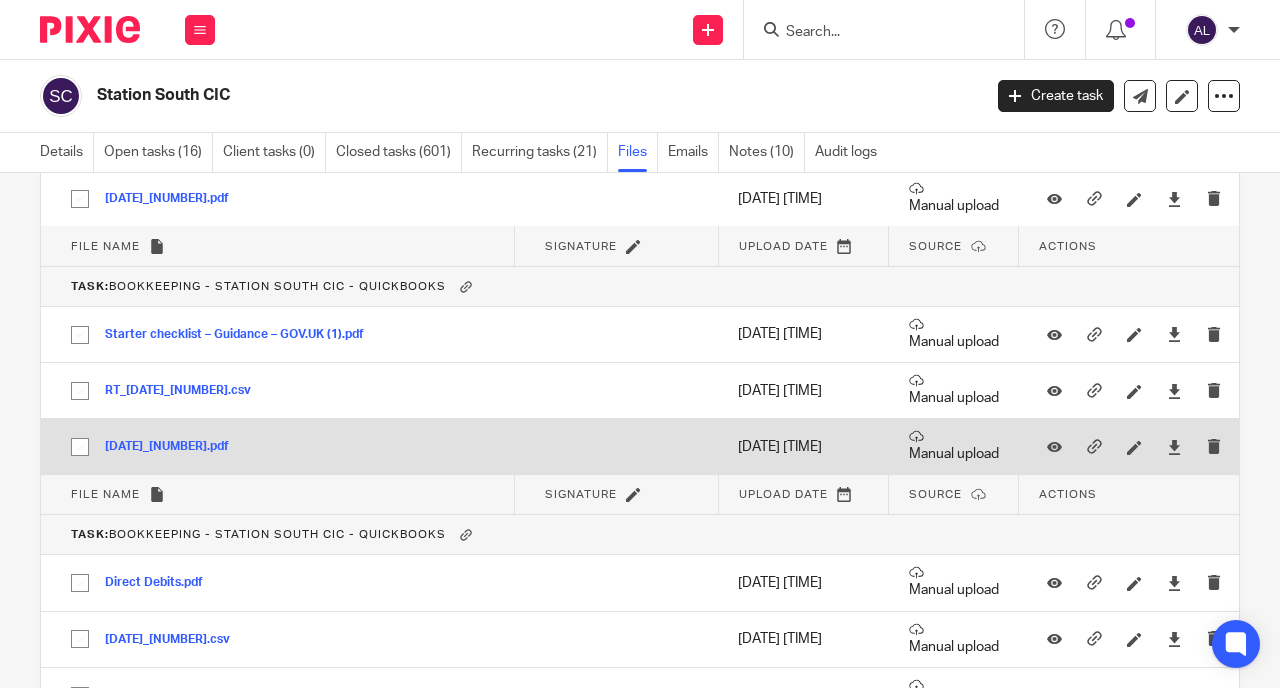 click on "20250325_xxxxxxx.pdf" at bounding box center (174, 447) 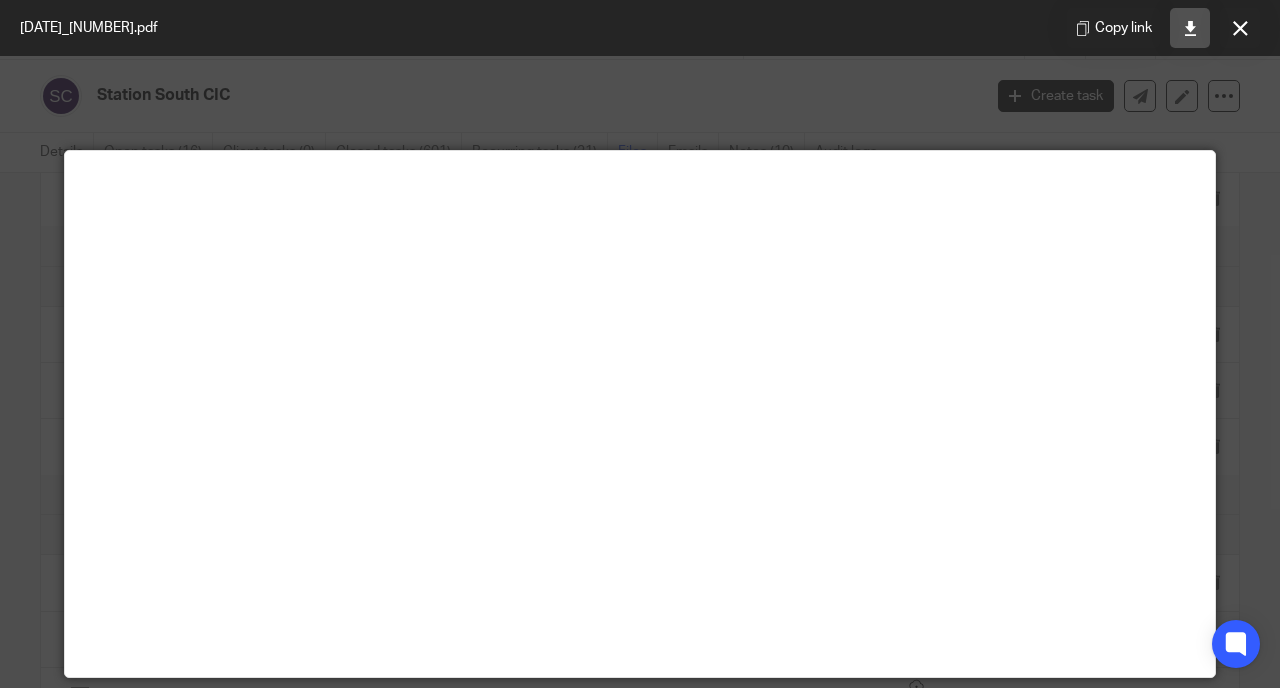 click at bounding box center (1190, 28) 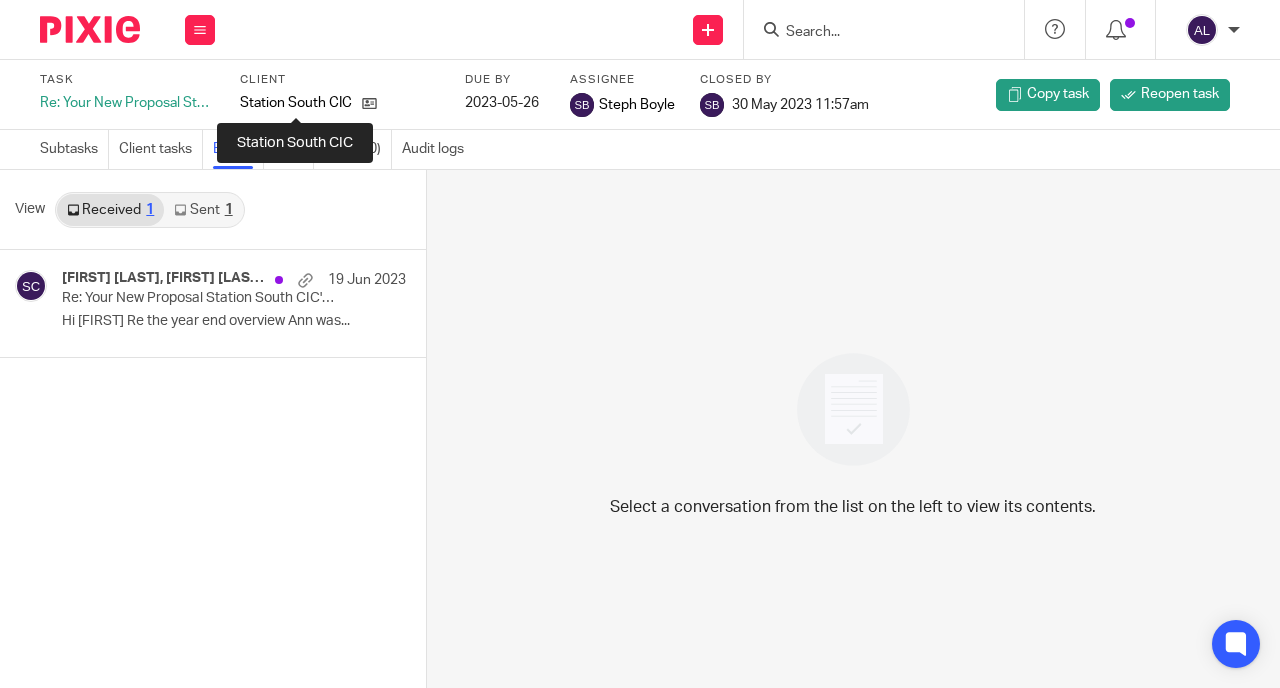 scroll, scrollTop: 0, scrollLeft: 0, axis: both 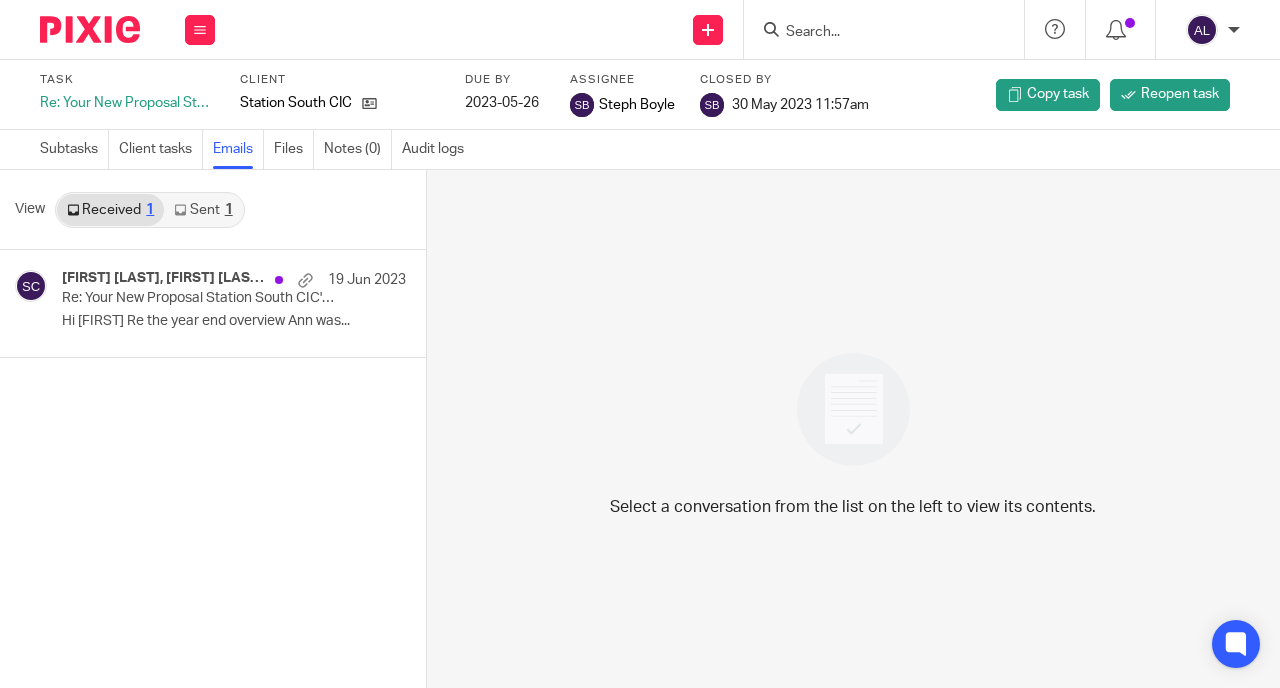 click at bounding box center [874, 33] 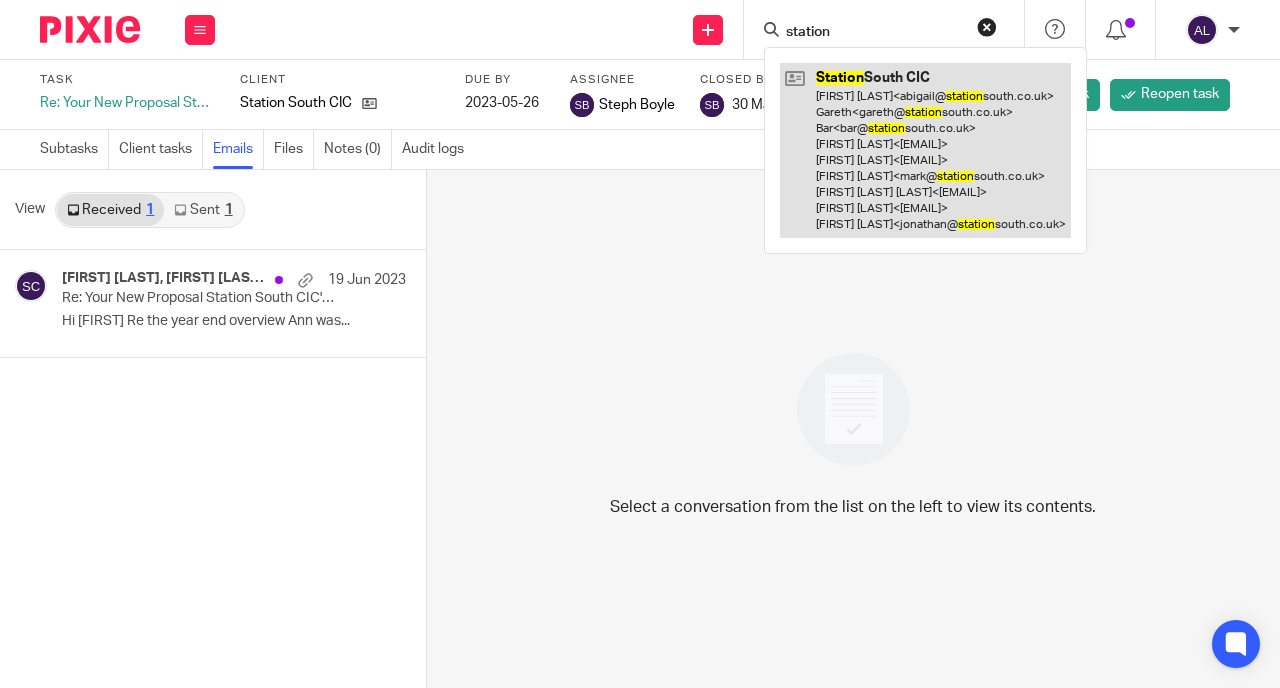 type on "station" 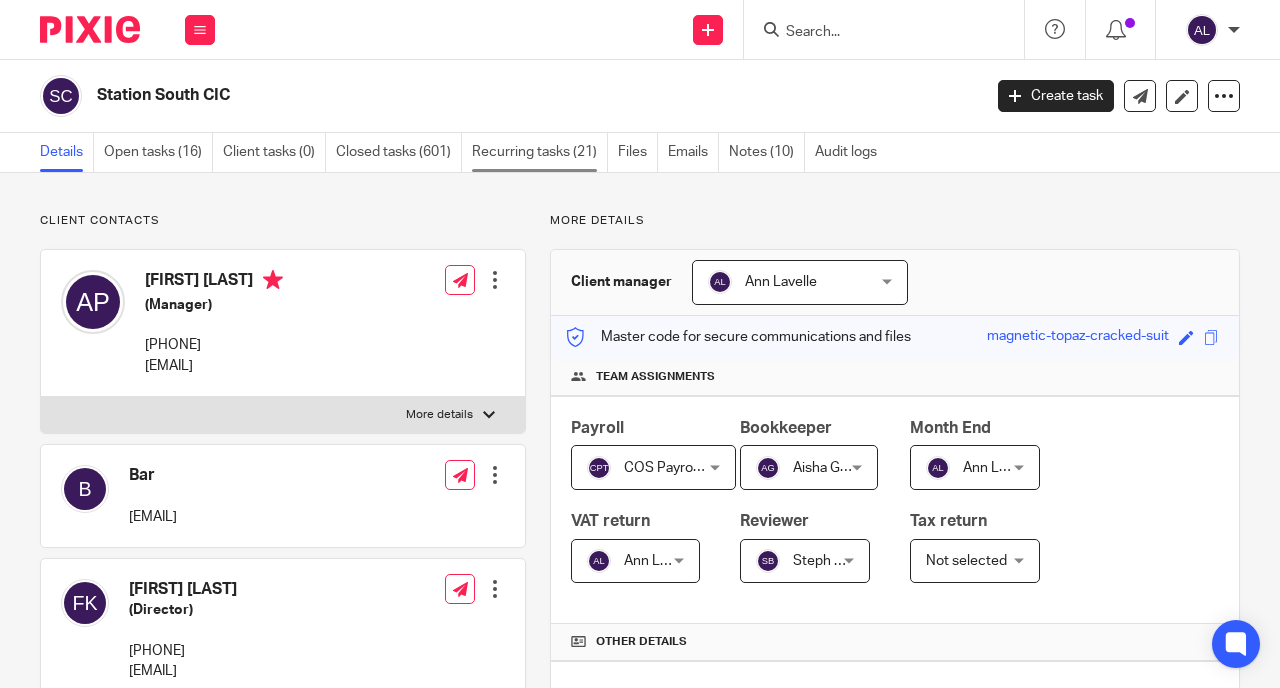 scroll, scrollTop: 0, scrollLeft: 0, axis: both 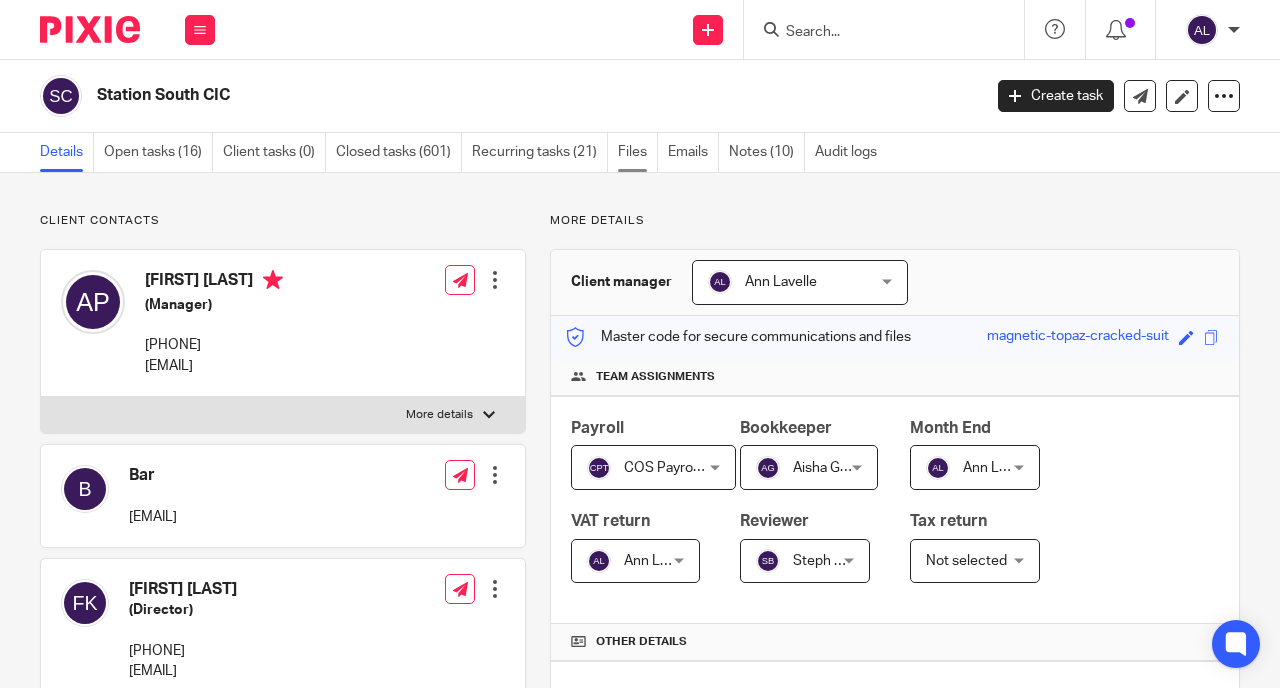 click on "Files" at bounding box center [638, 152] 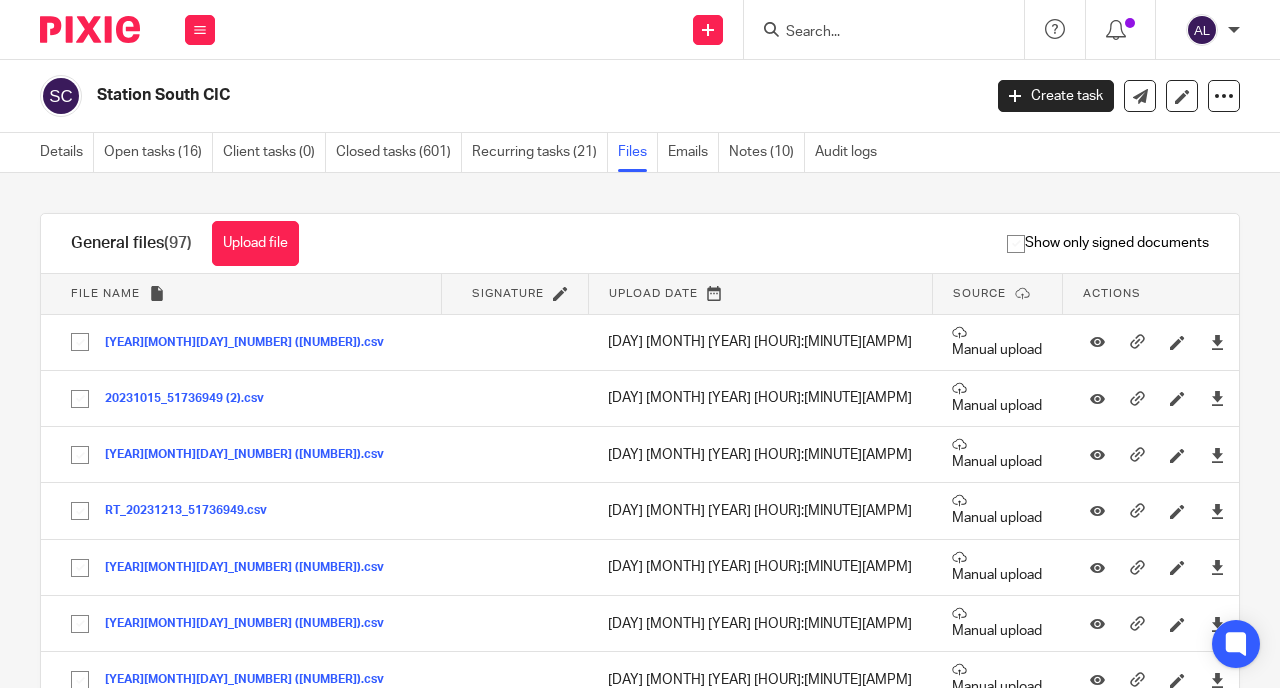 scroll, scrollTop: 0, scrollLeft: 0, axis: both 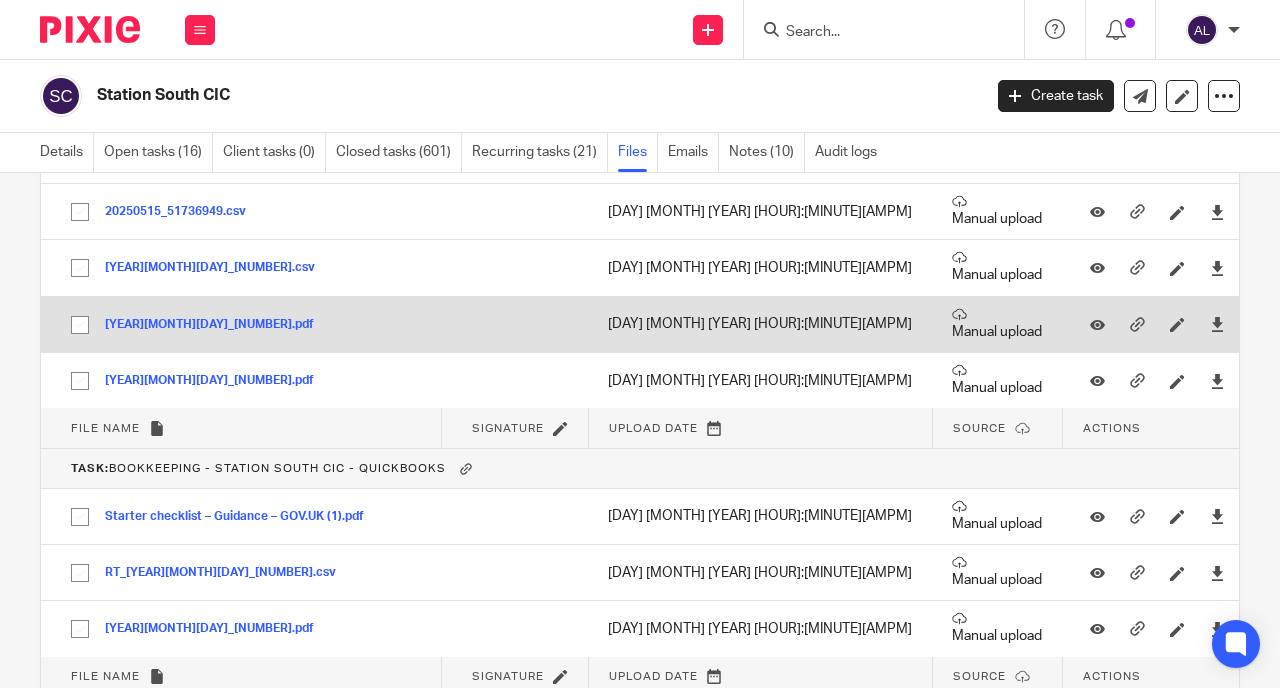 click on "[YYYY][MM][DD]_xxxxxxx.pdf" at bounding box center [217, 325] 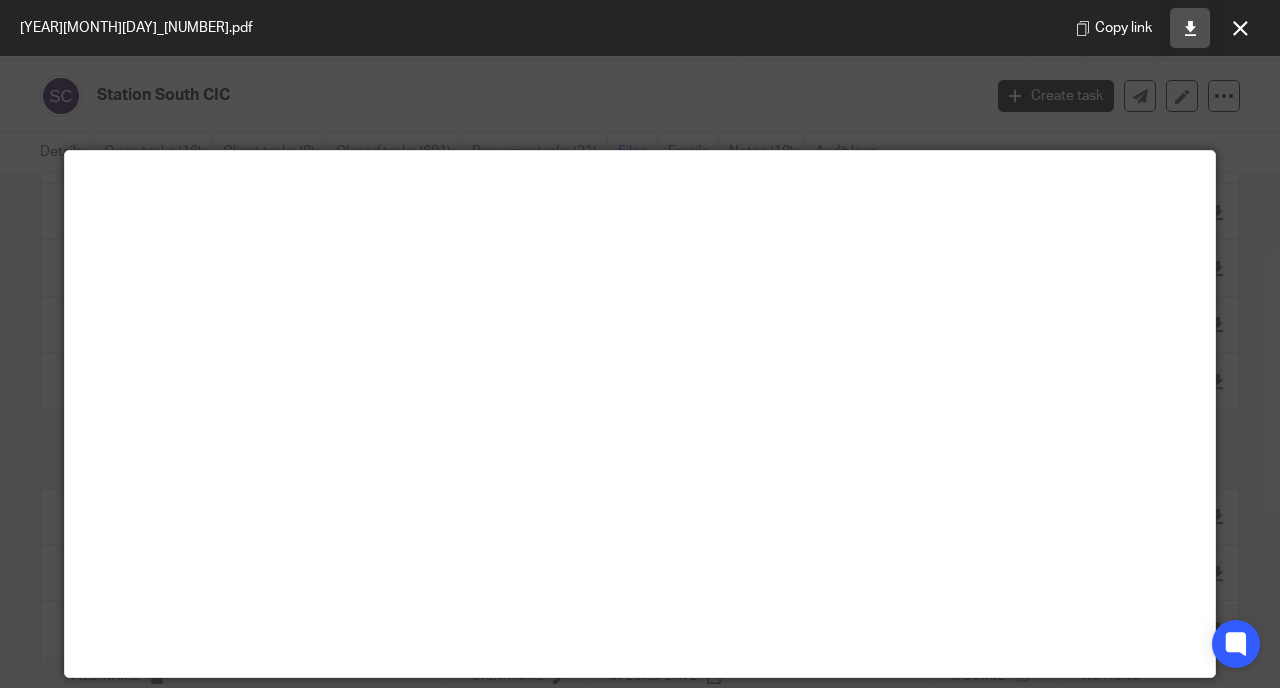 click at bounding box center [1190, 28] 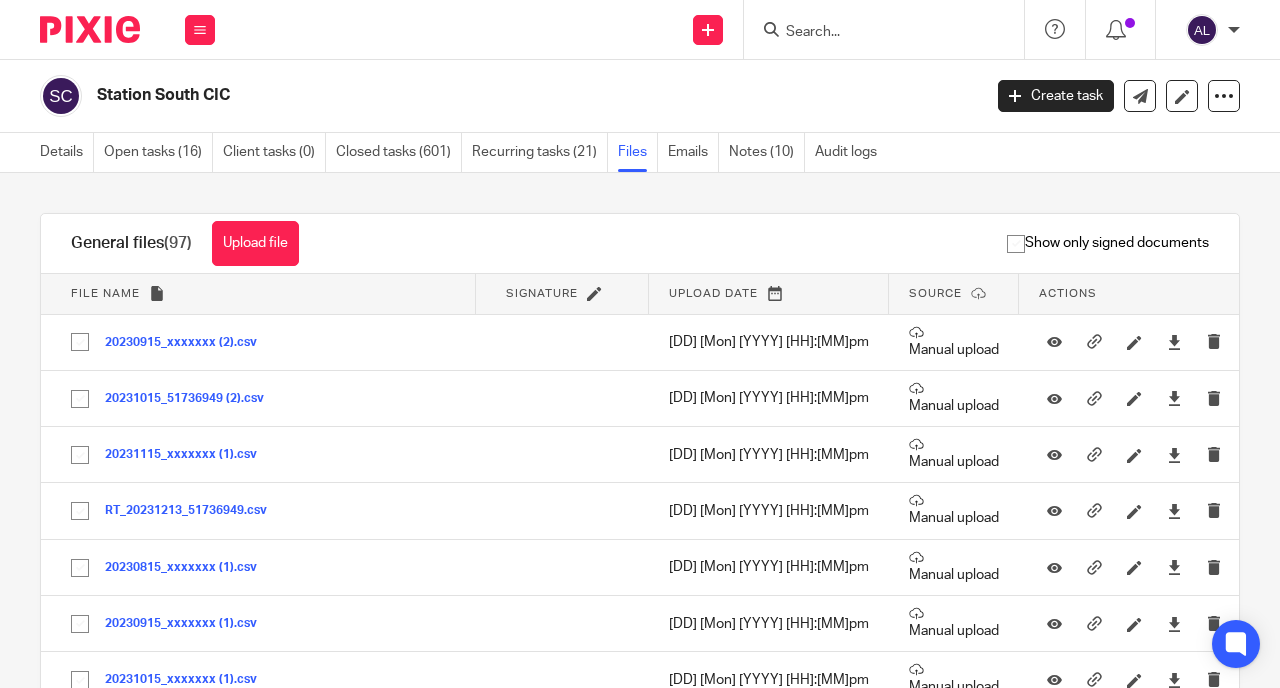 scroll, scrollTop: 0, scrollLeft: 0, axis: both 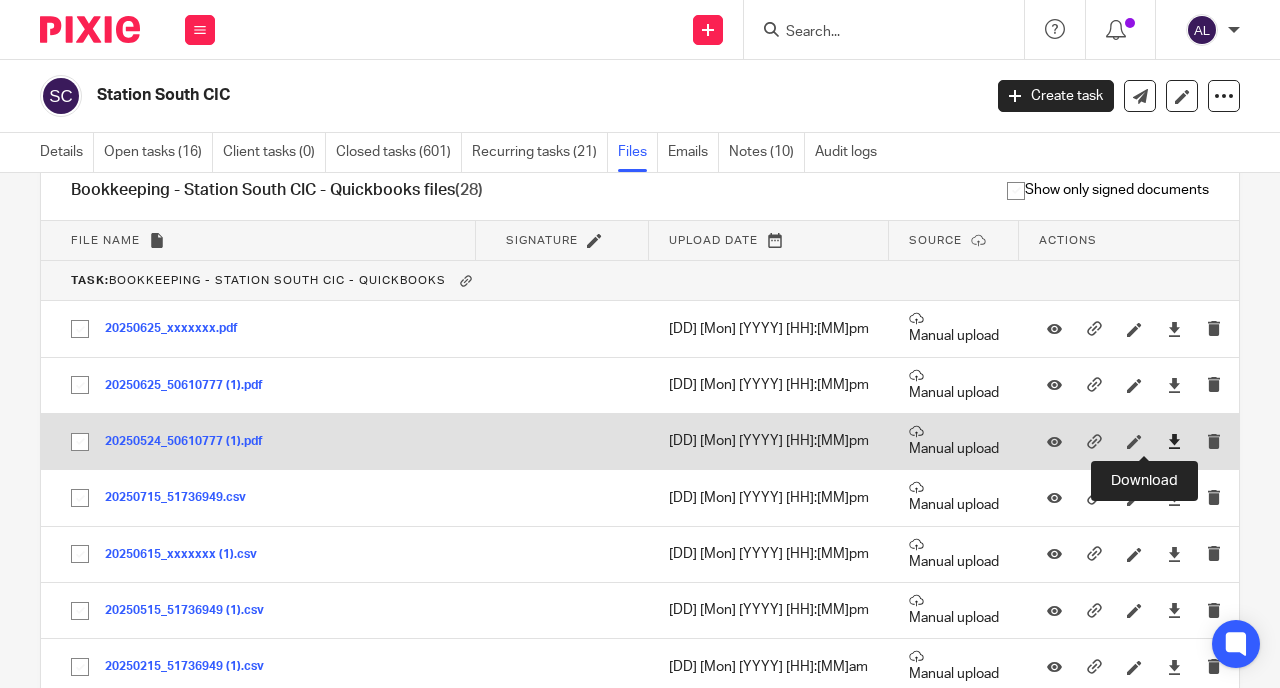 click at bounding box center (1174, 441) 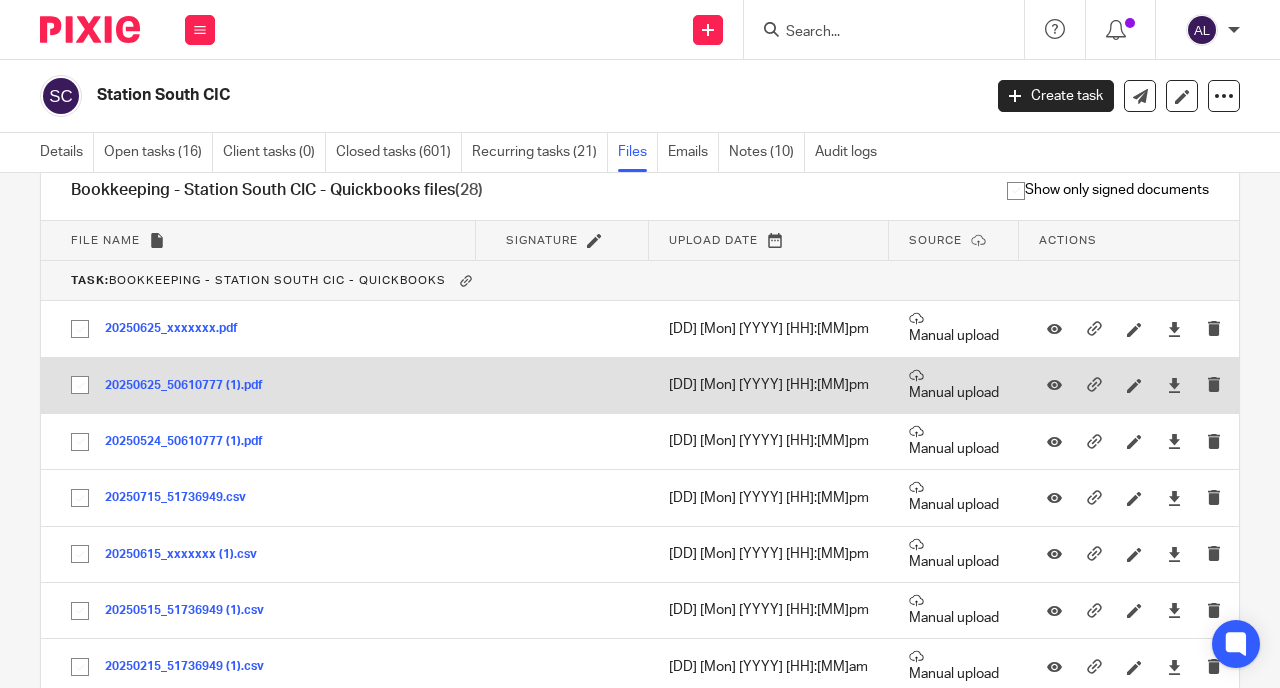 click on "20250625_50610777 (1).pdf" at bounding box center (191, 386) 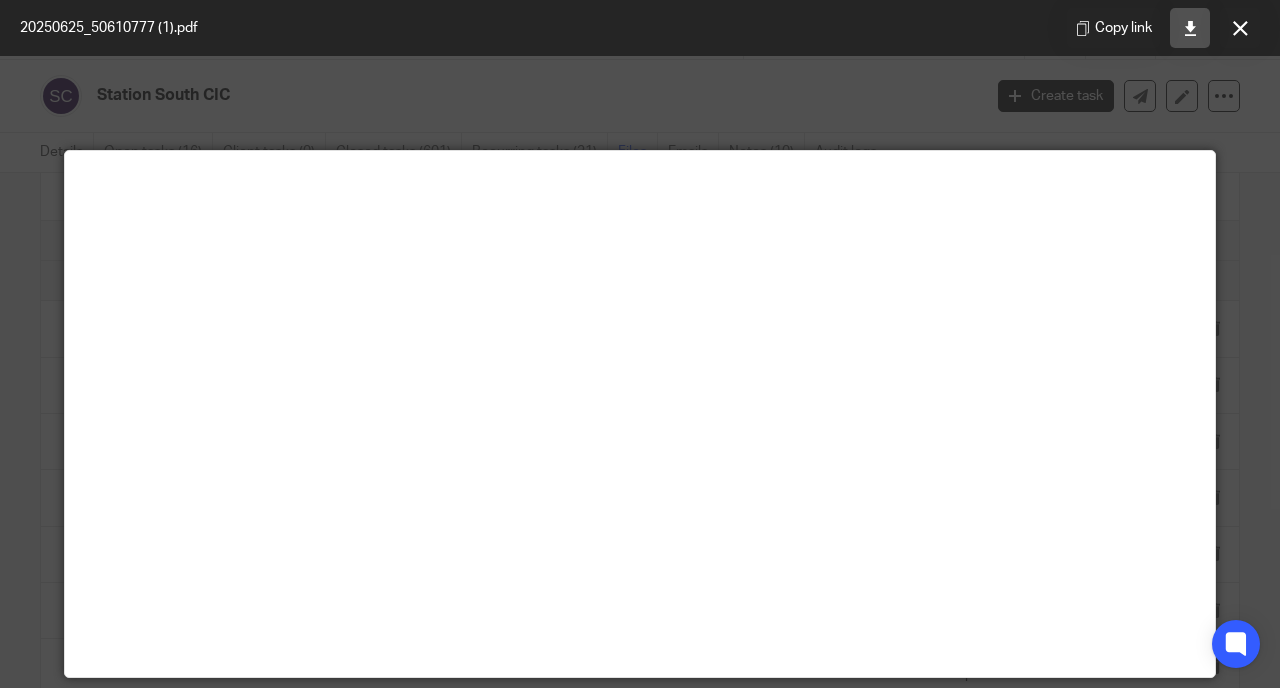 click at bounding box center (1190, 28) 